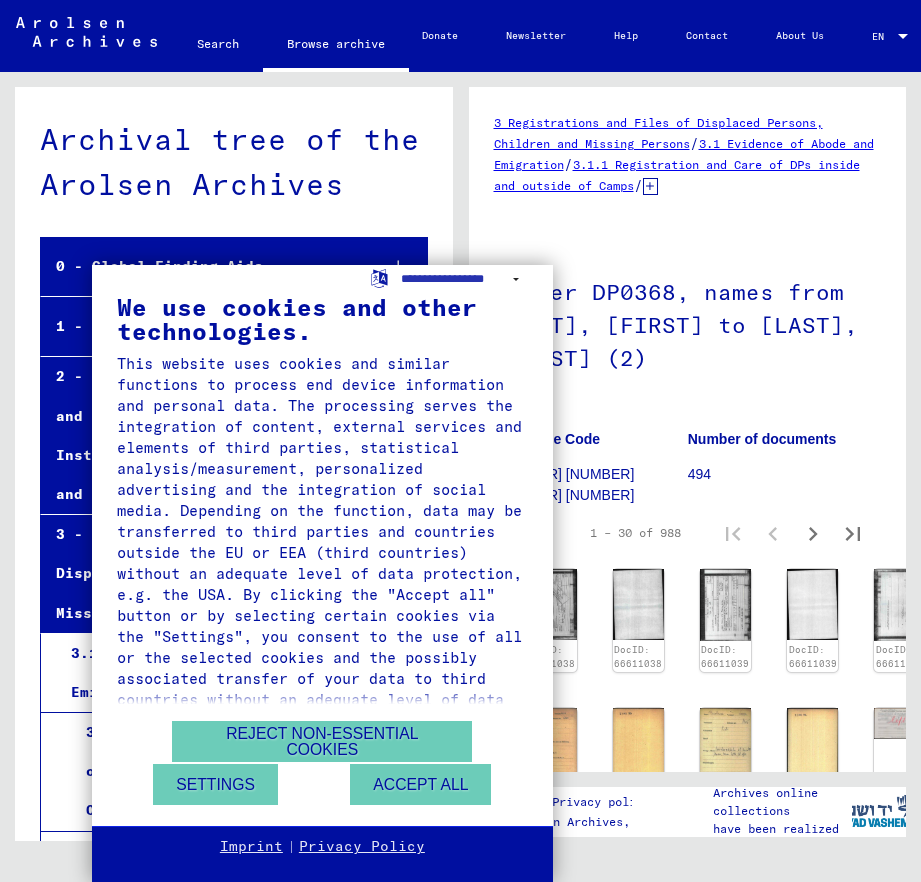 scroll, scrollTop: 0, scrollLeft: 0, axis: both 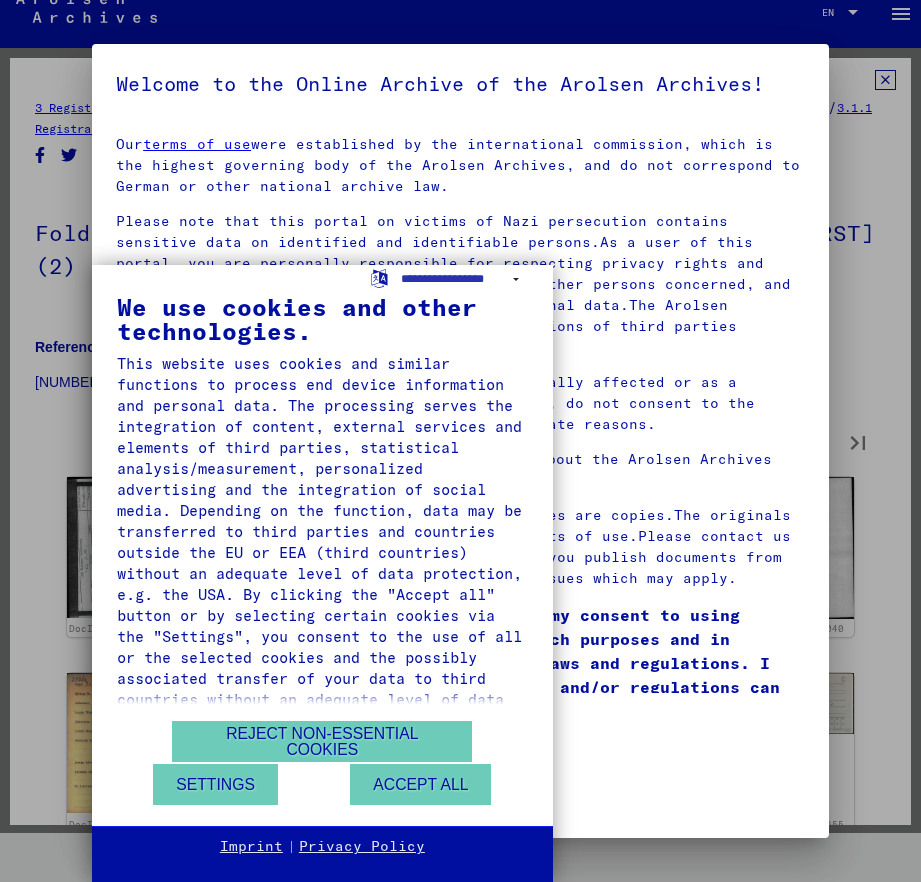 type on "*" 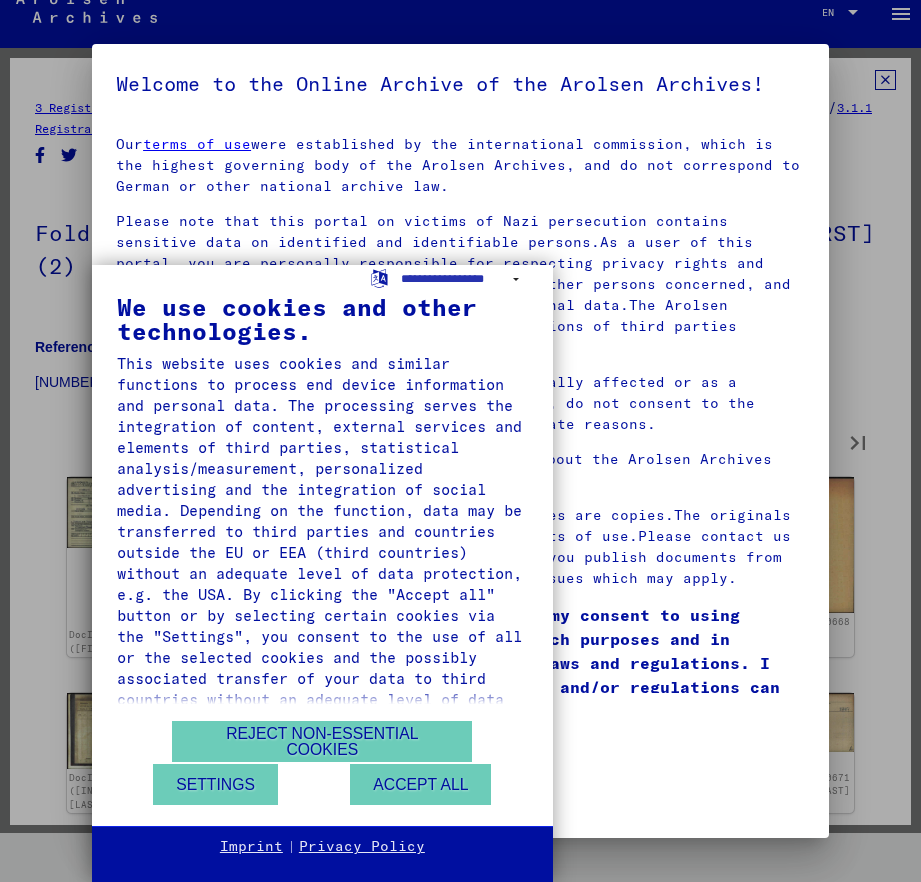 type on "*" 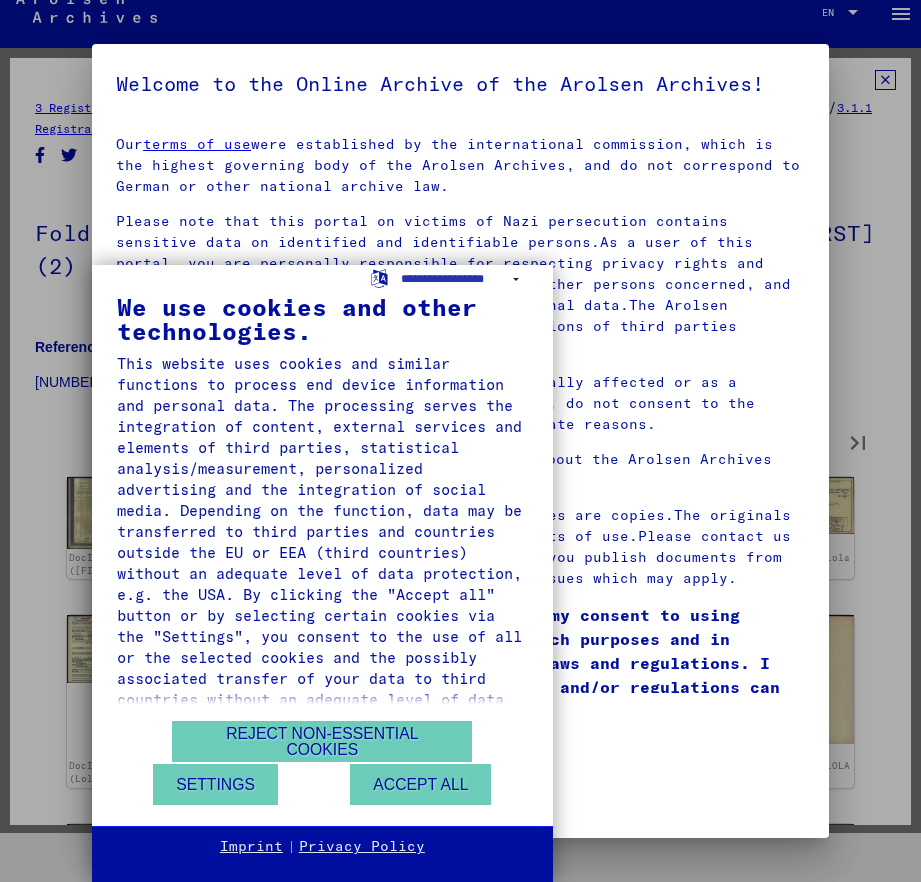 type on "*" 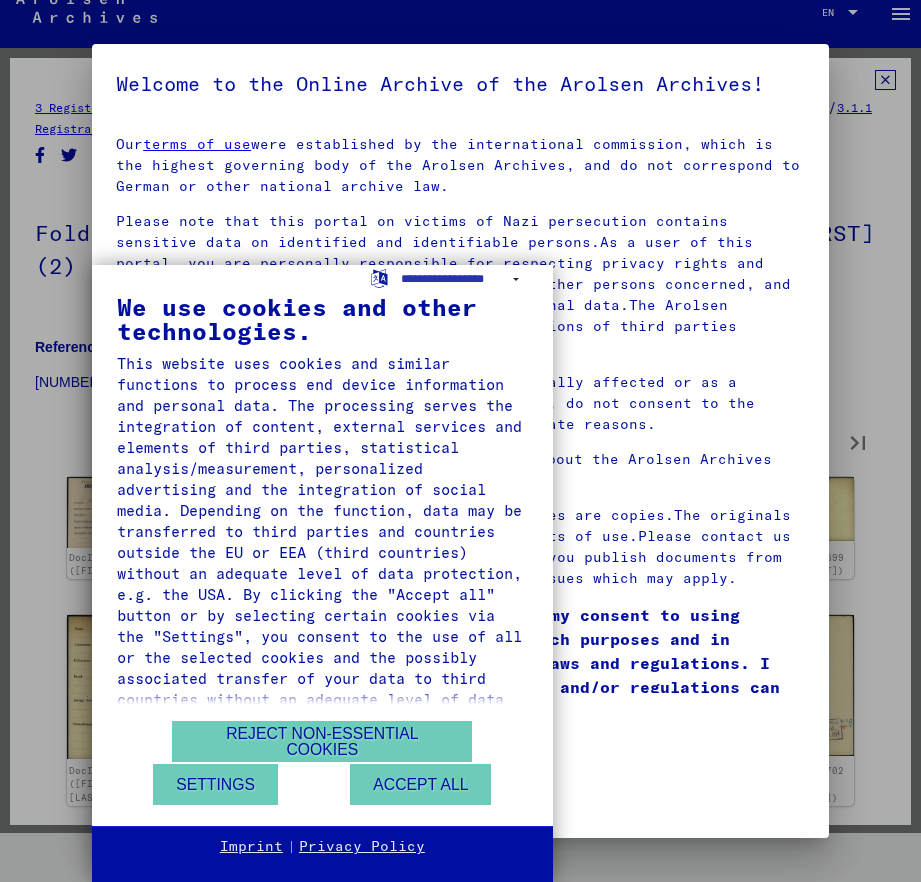 type on "*" 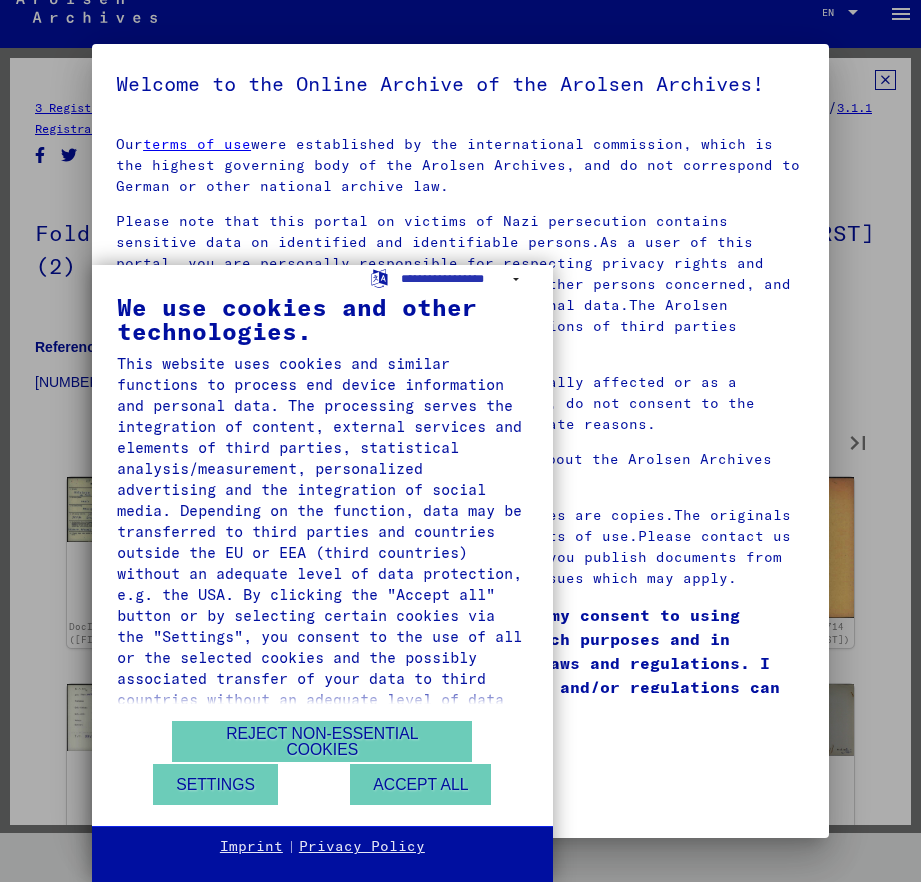 type on "*" 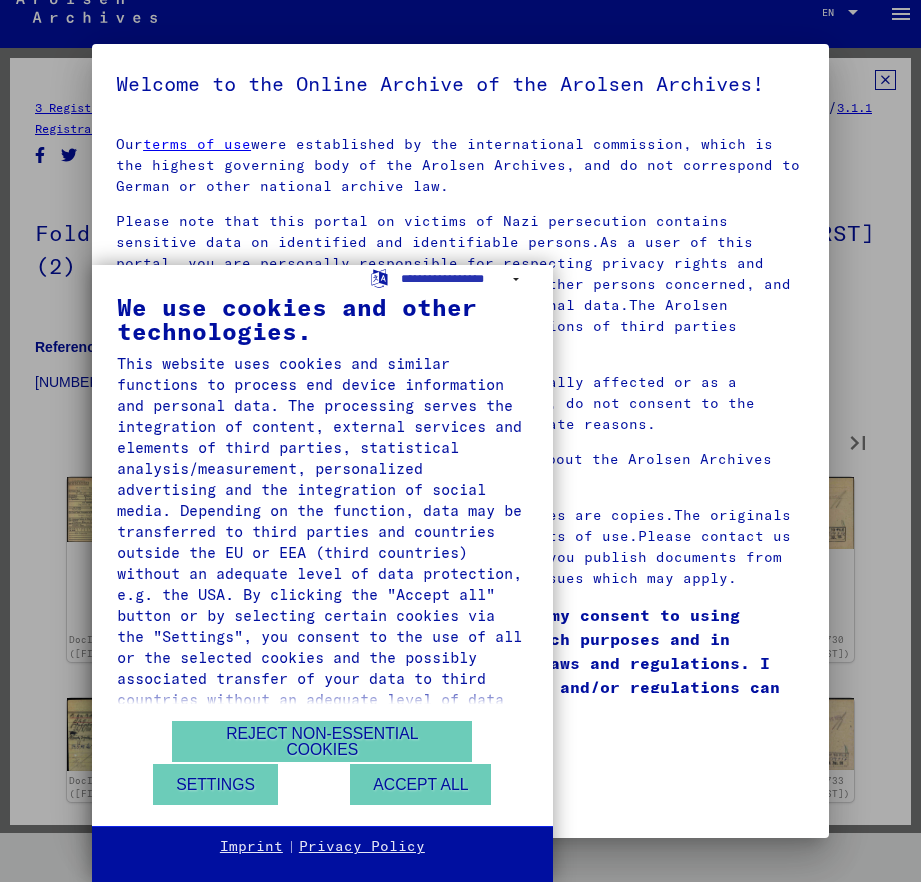 type on "*" 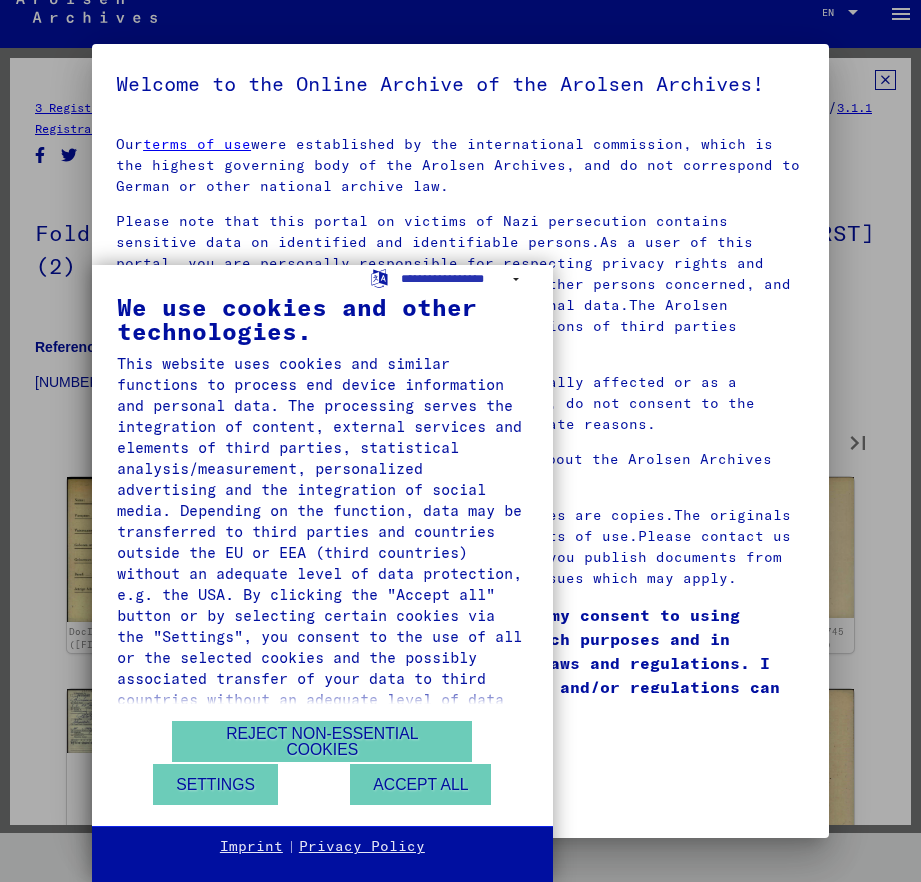 type on "*" 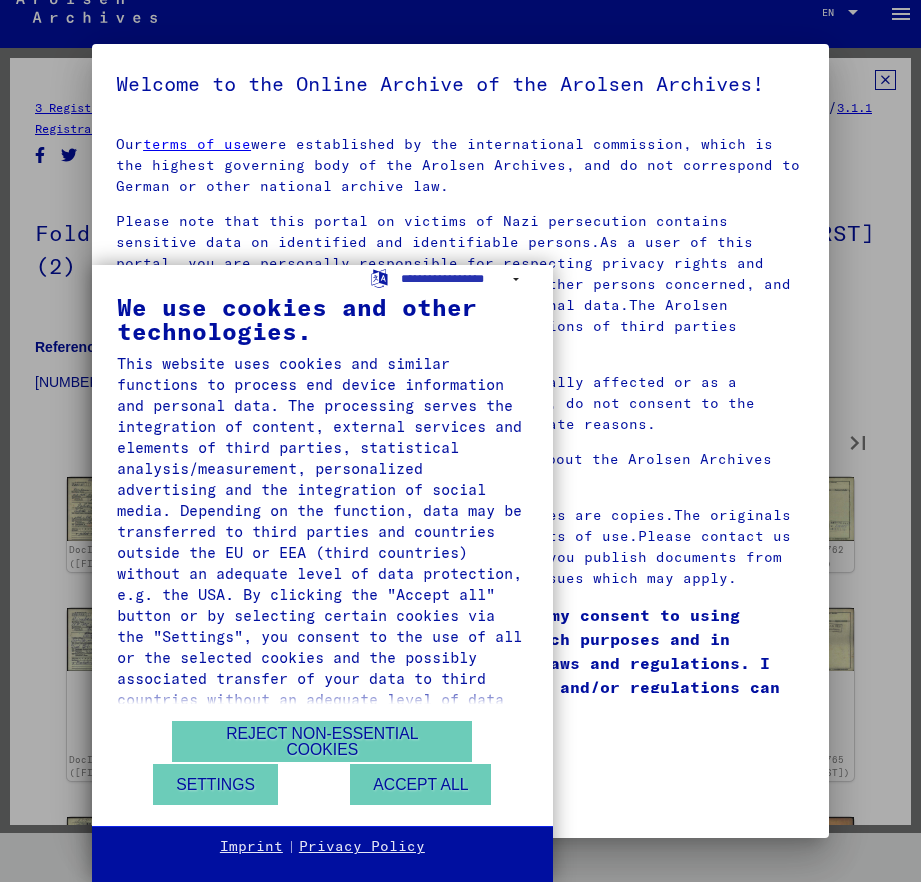 type on "*" 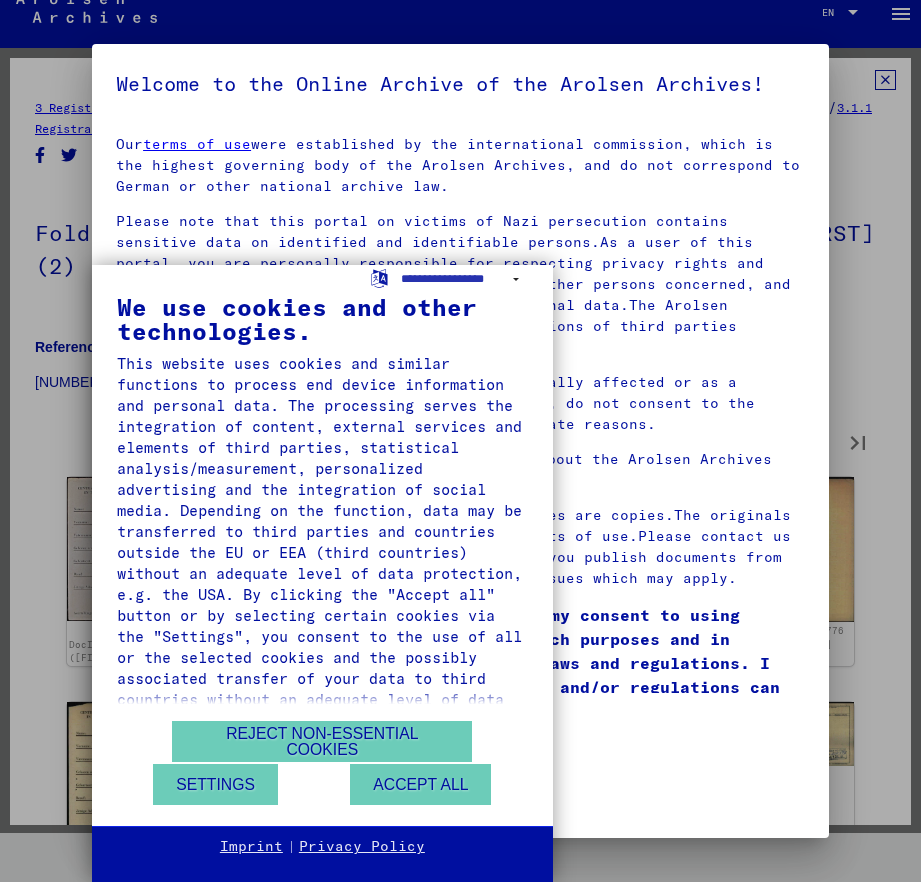 type on "**" 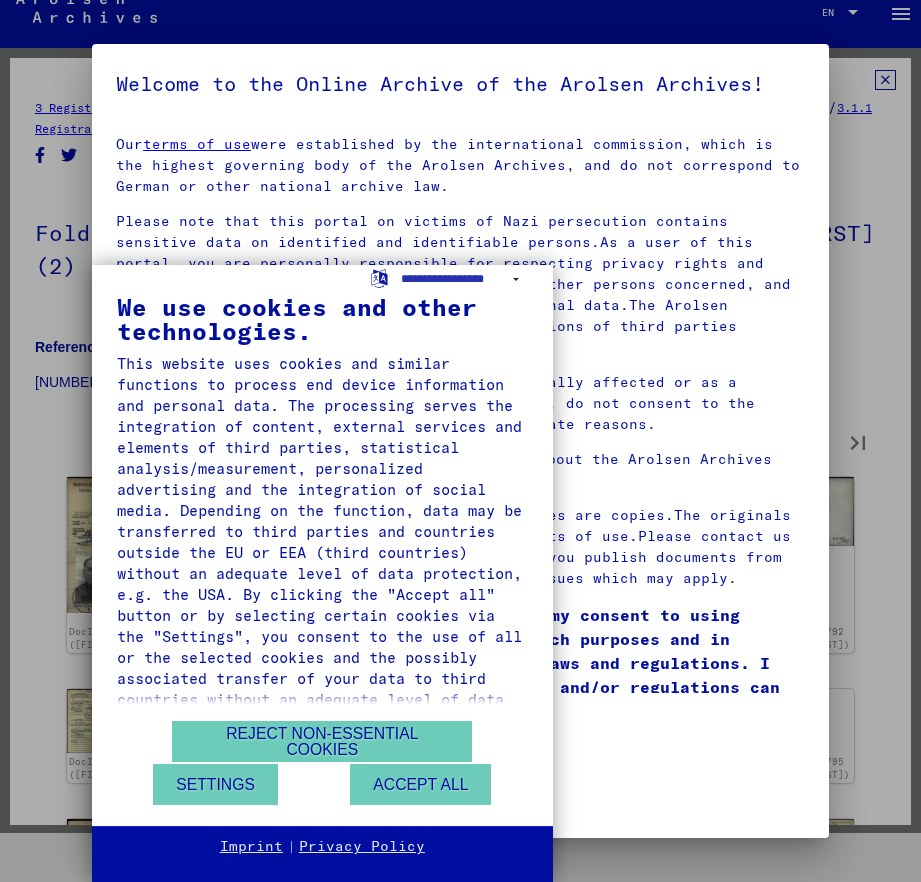 type on "**" 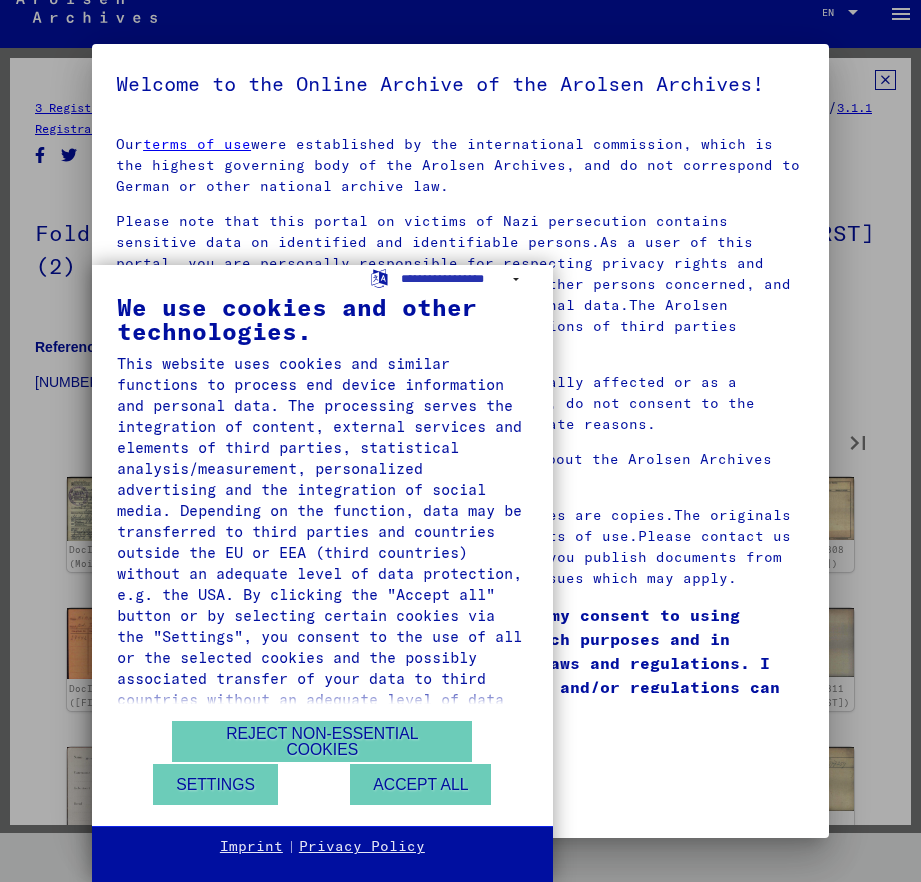 type on "**" 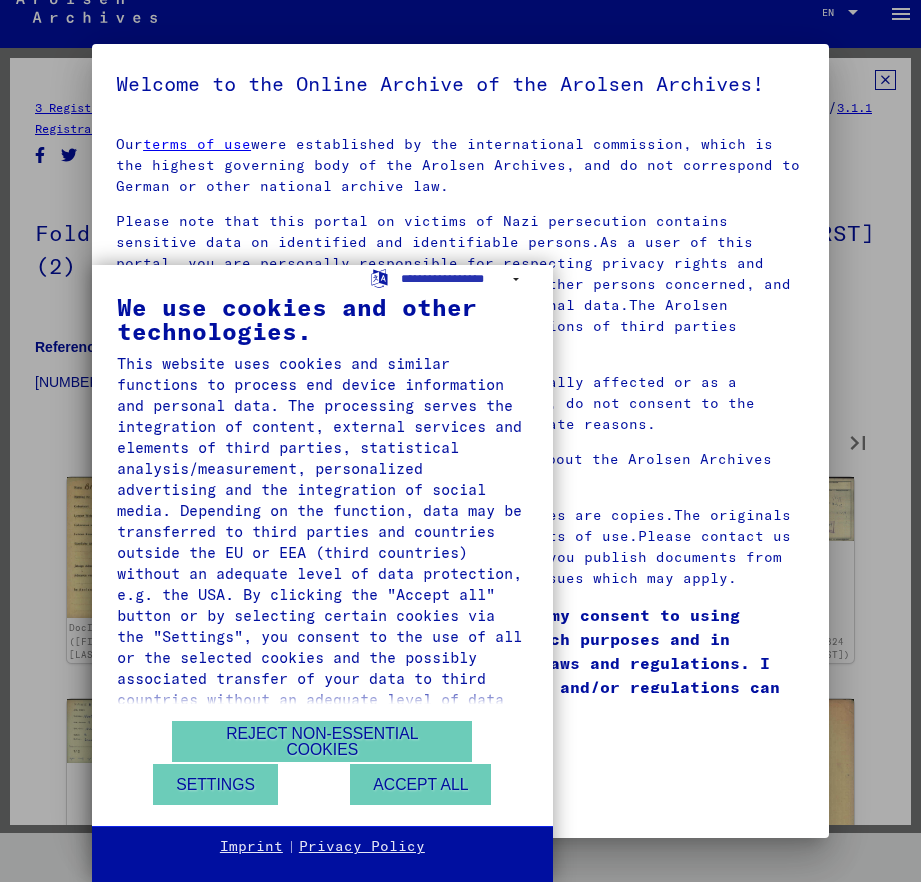 type on "**" 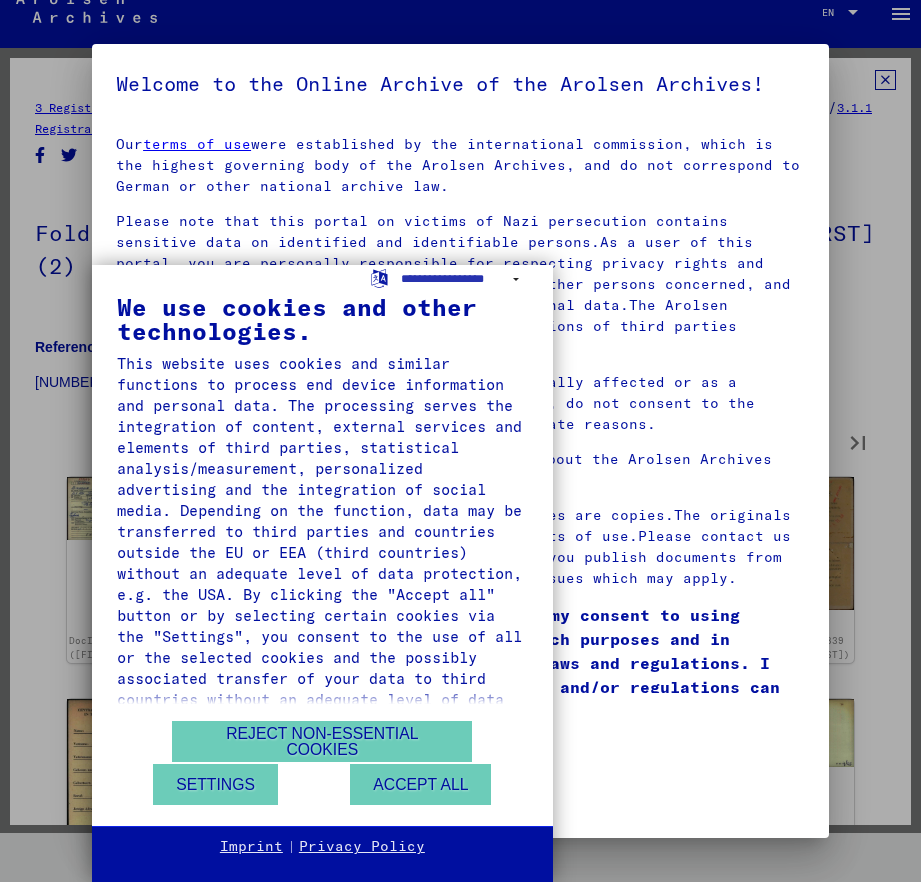 type on "**" 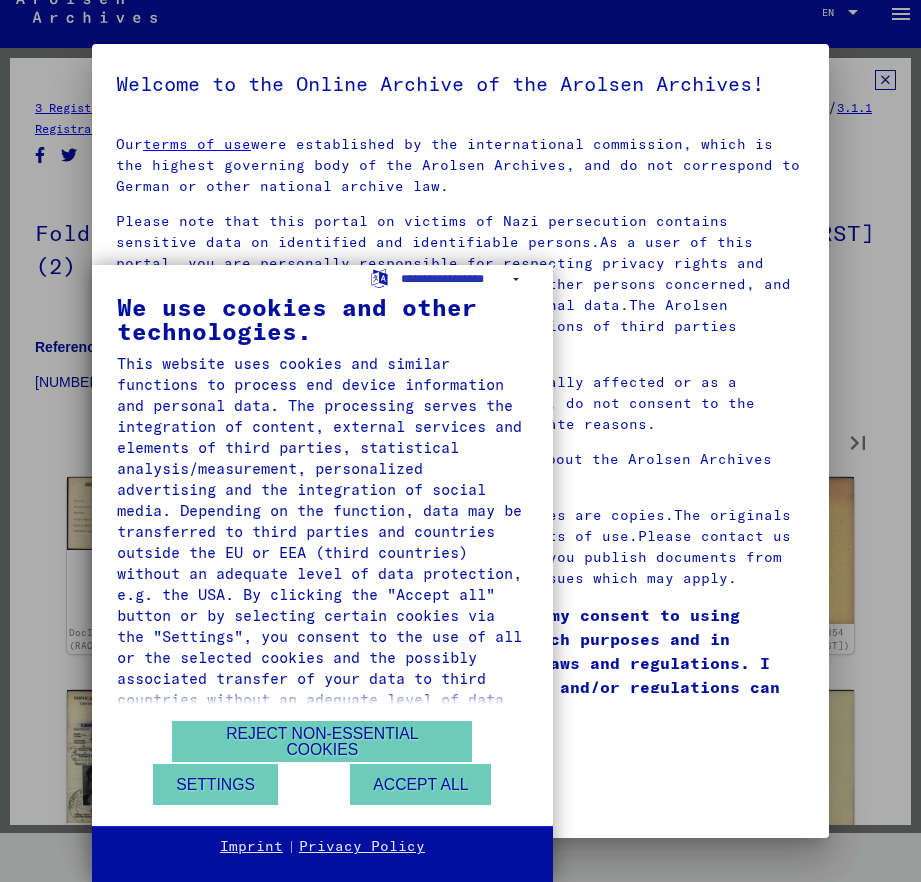 type on "**" 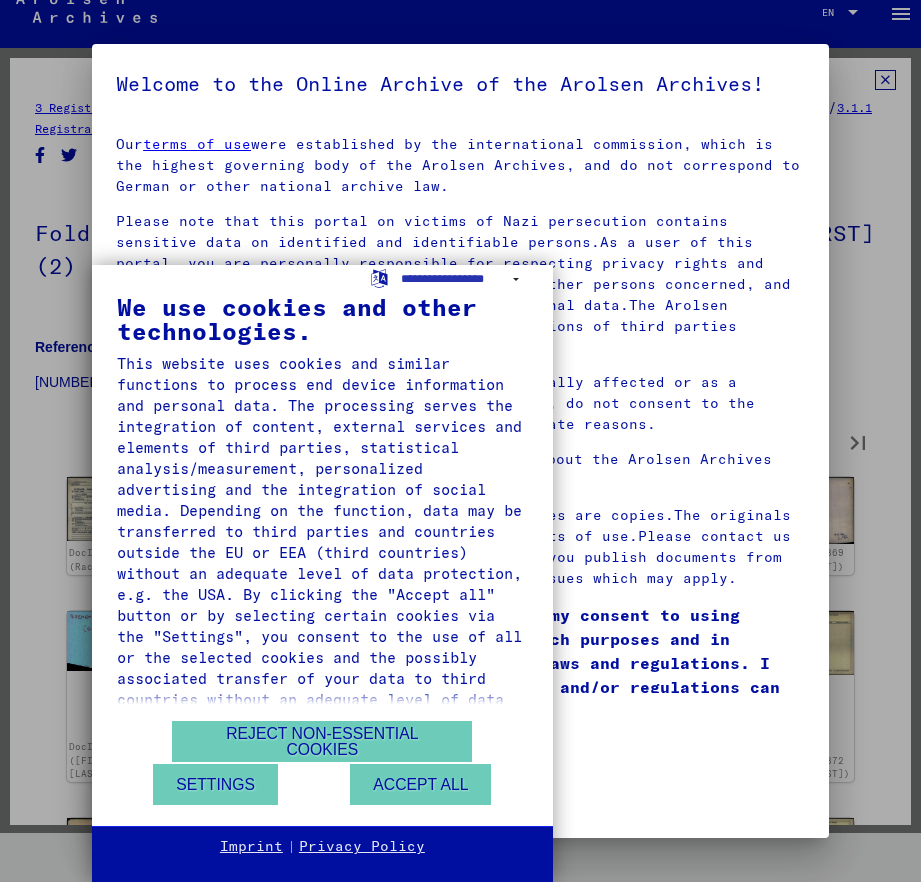 type on "**" 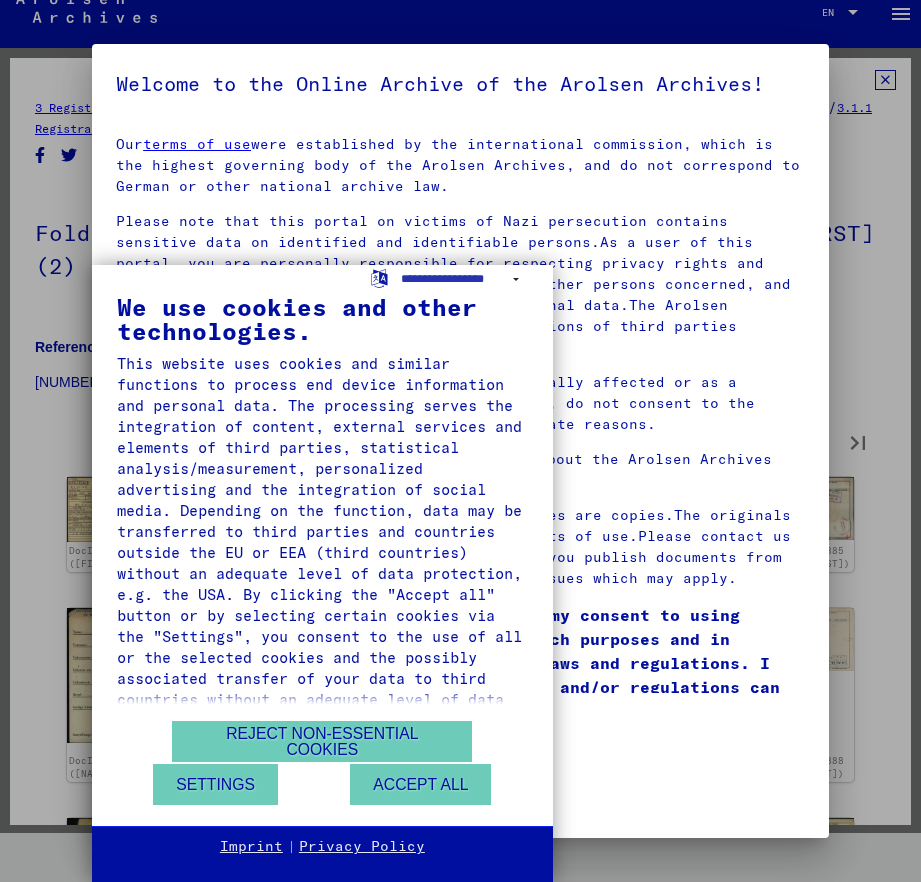 type on "**" 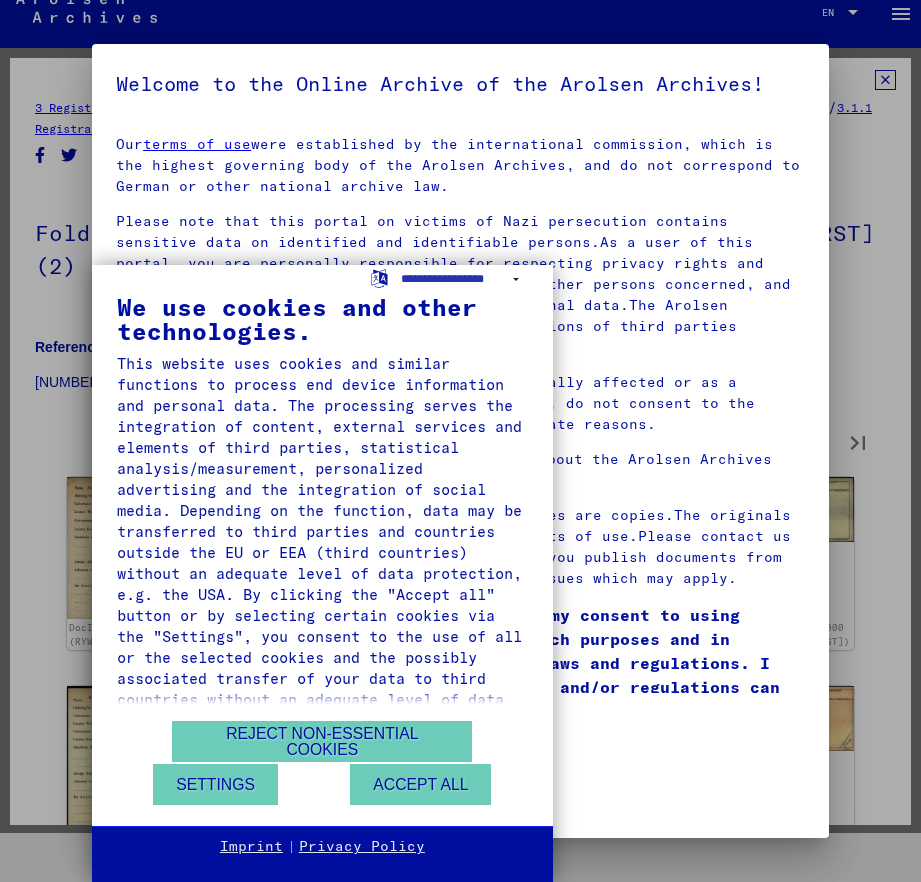 type on "**" 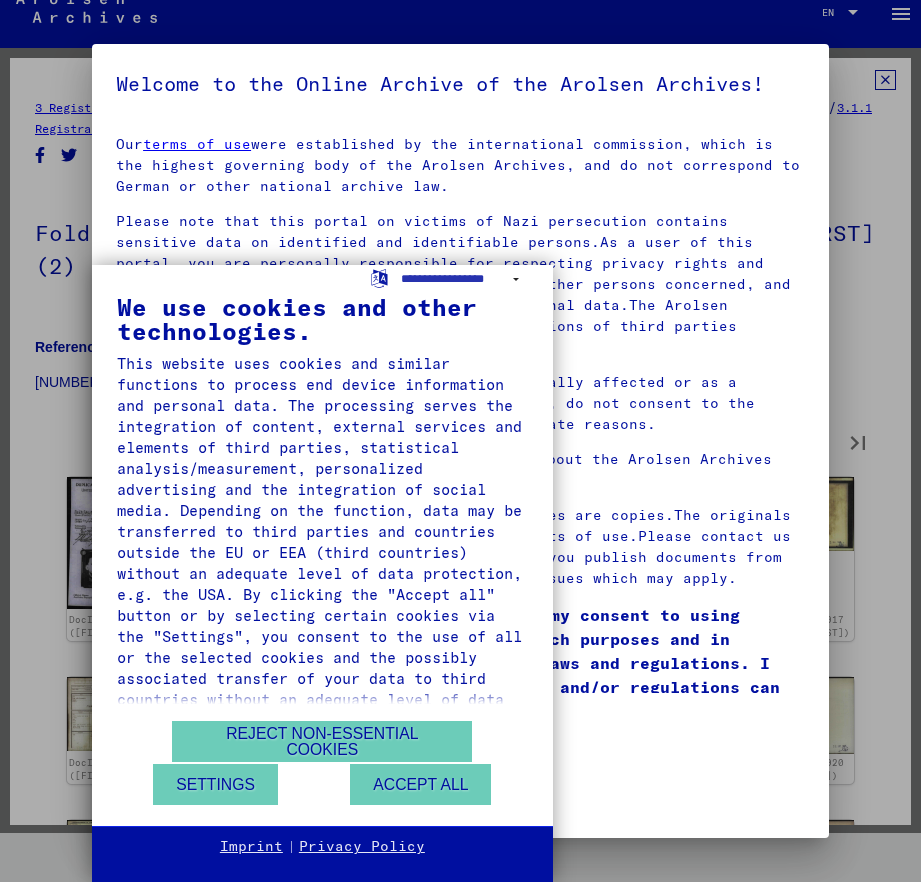 type on "**" 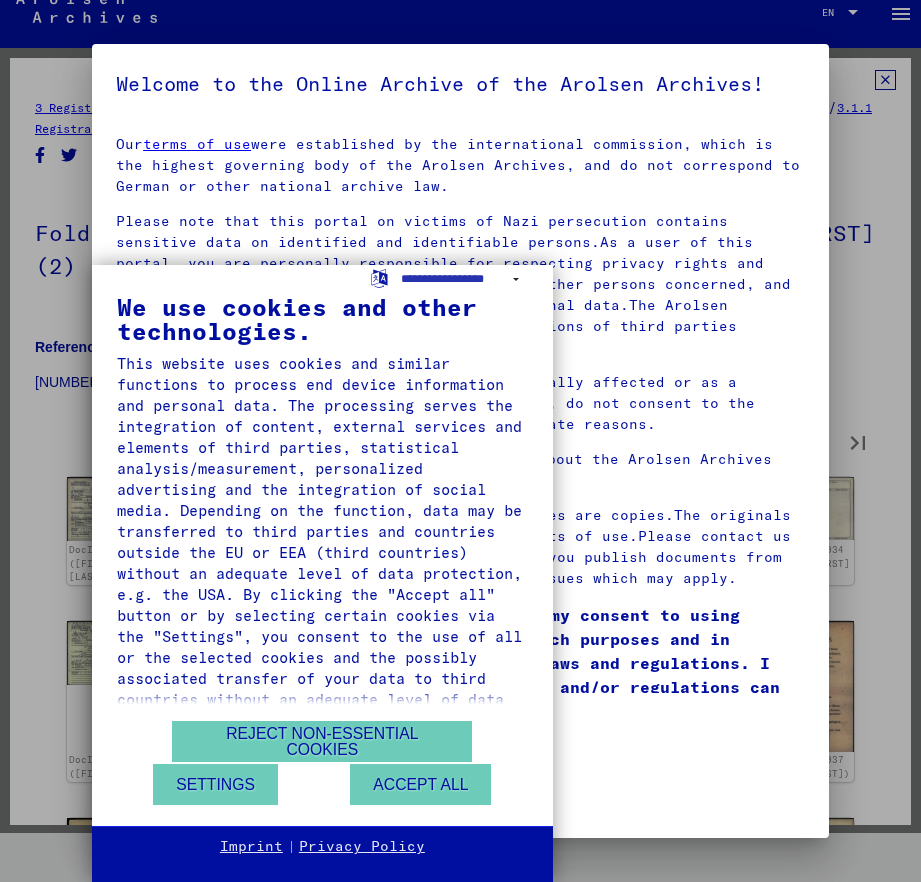 type on "**" 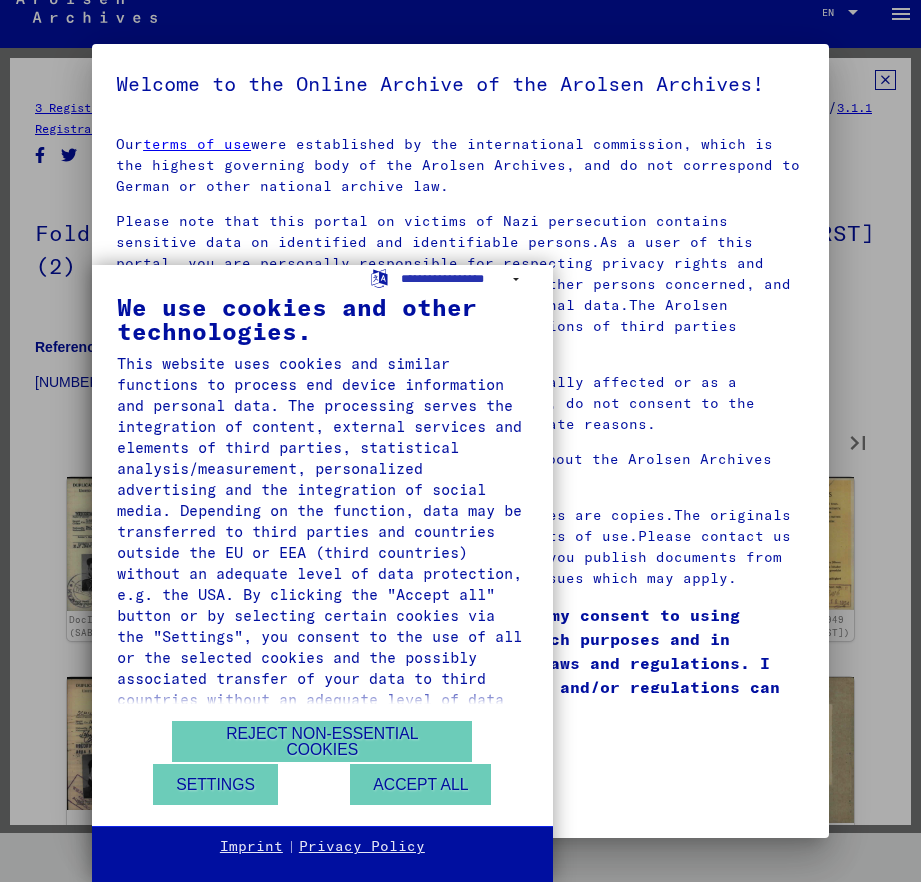 type on "**" 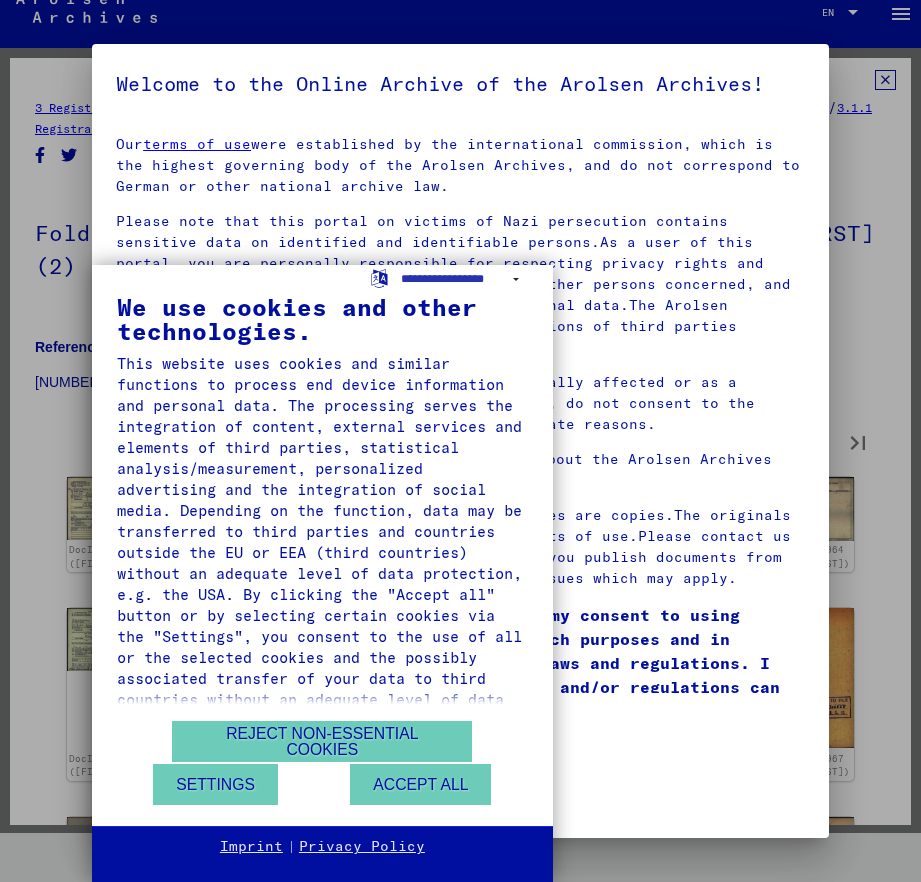 type on "**" 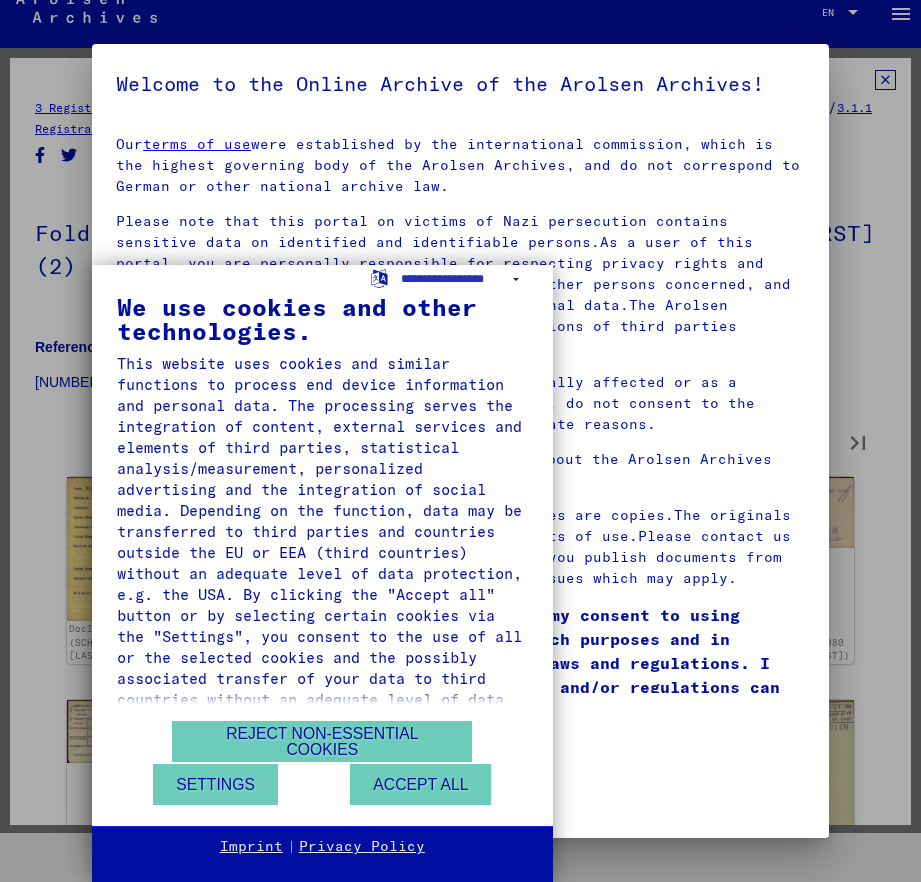 type on "**" 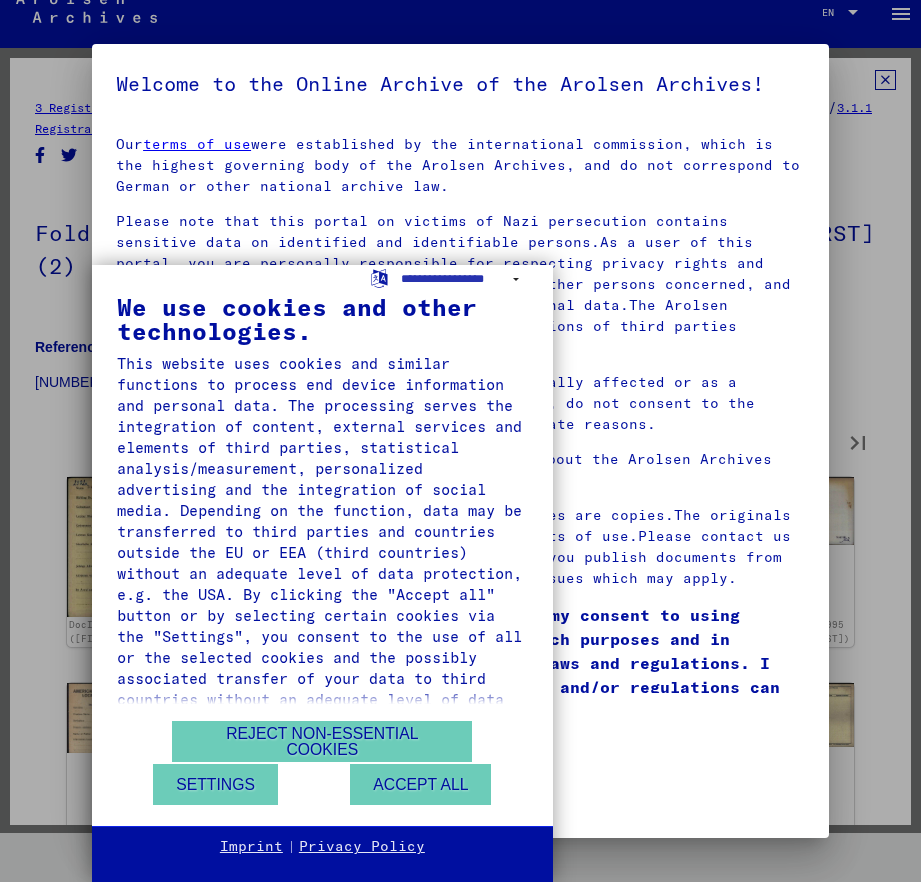 type on "**" 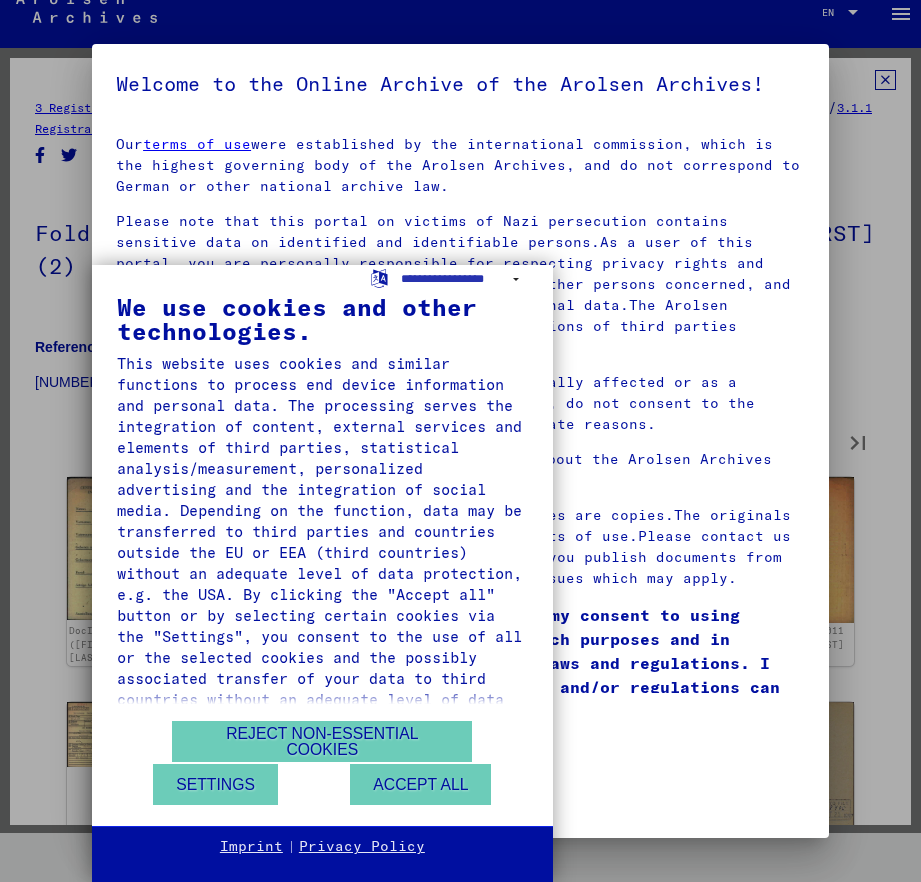 type on "**" 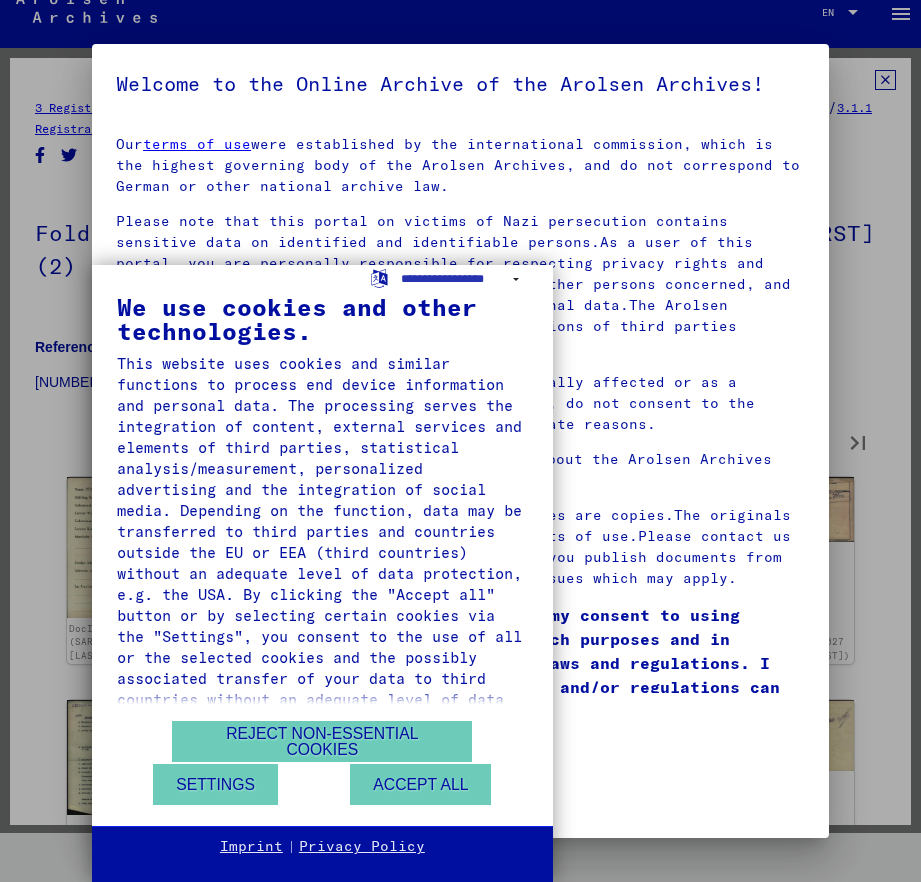 type on "**" 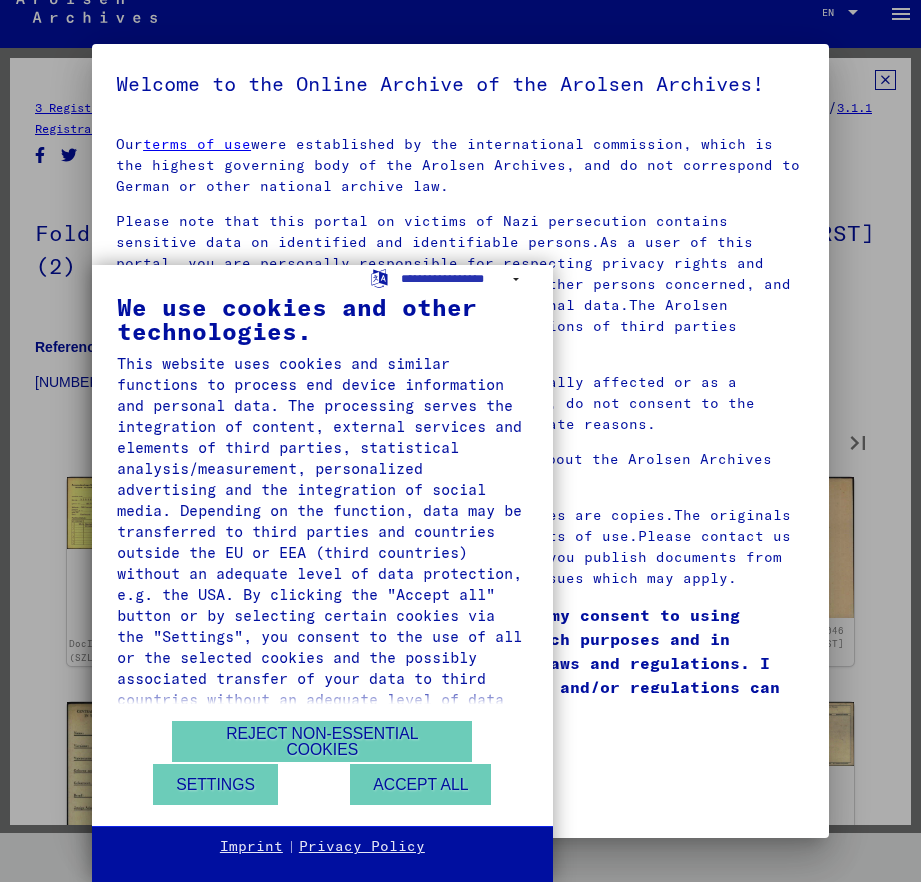 type on "**" 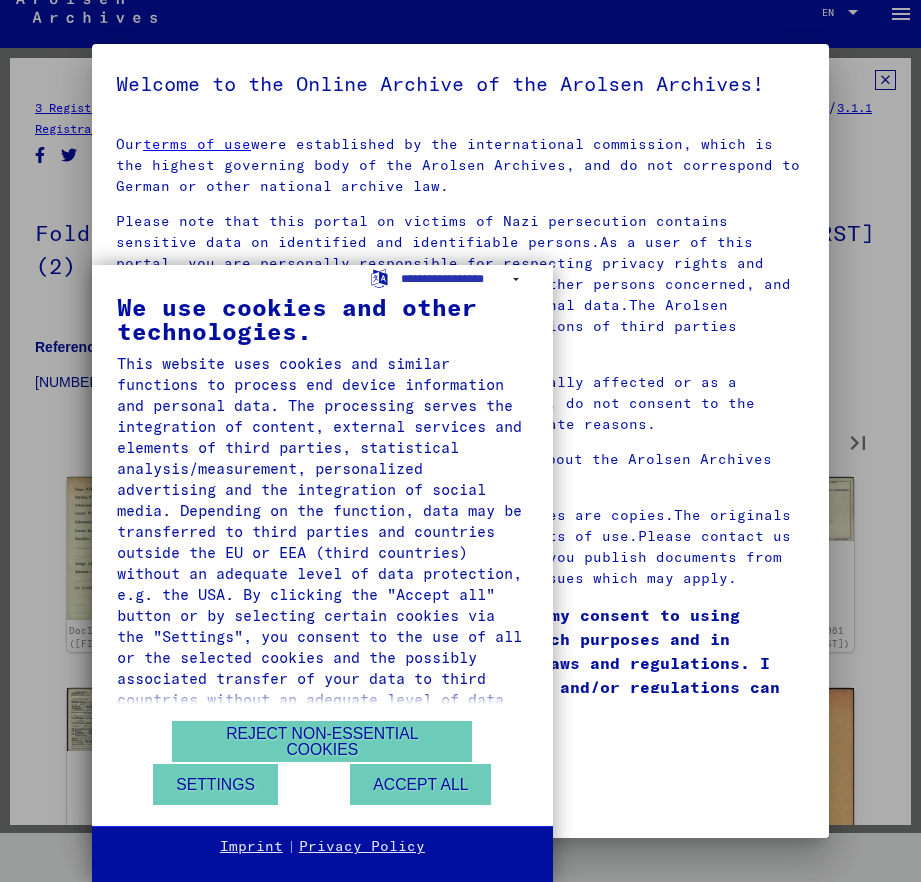 type on "**" 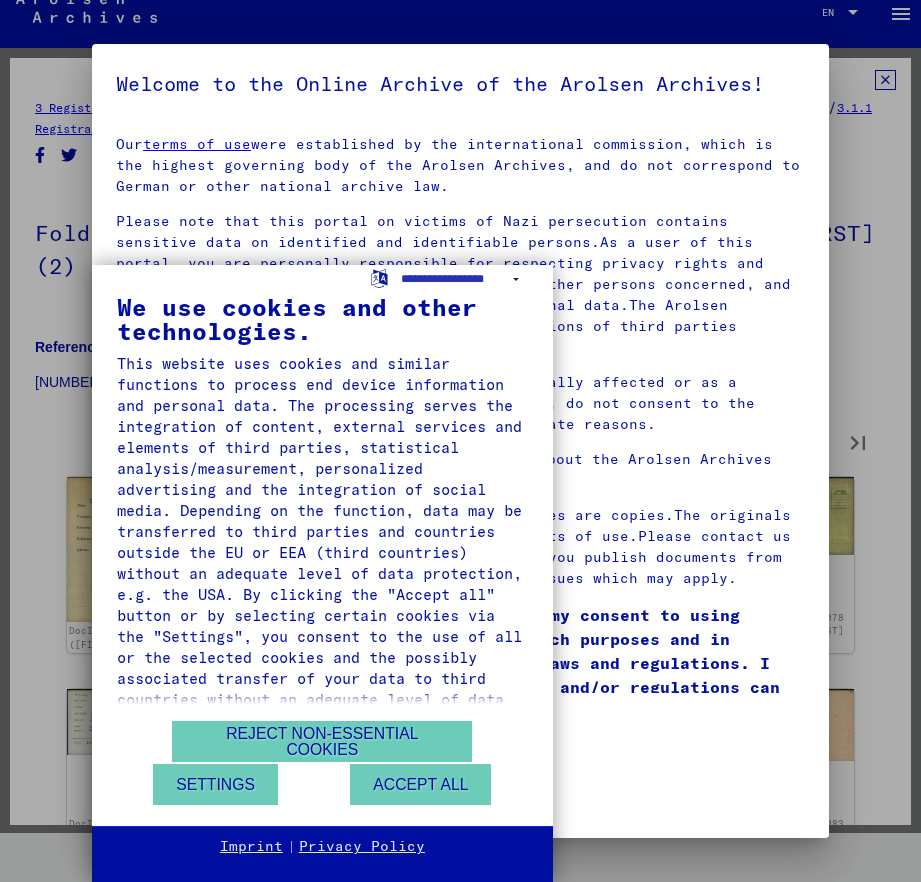 type on "**" 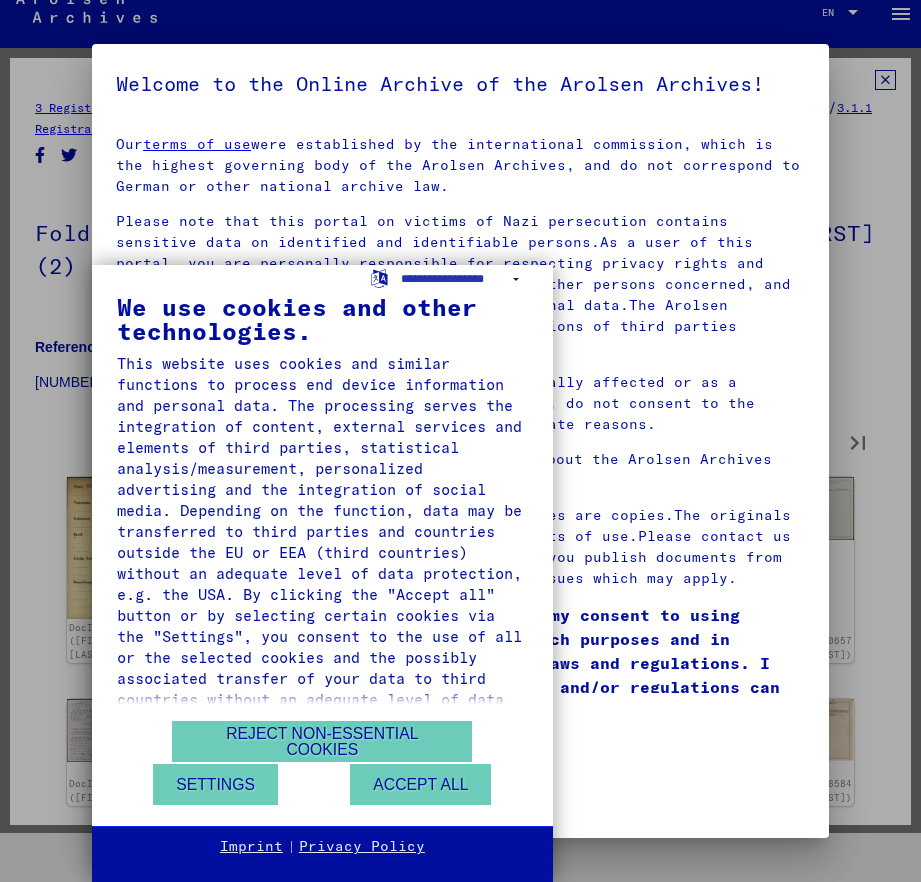 type on "**" 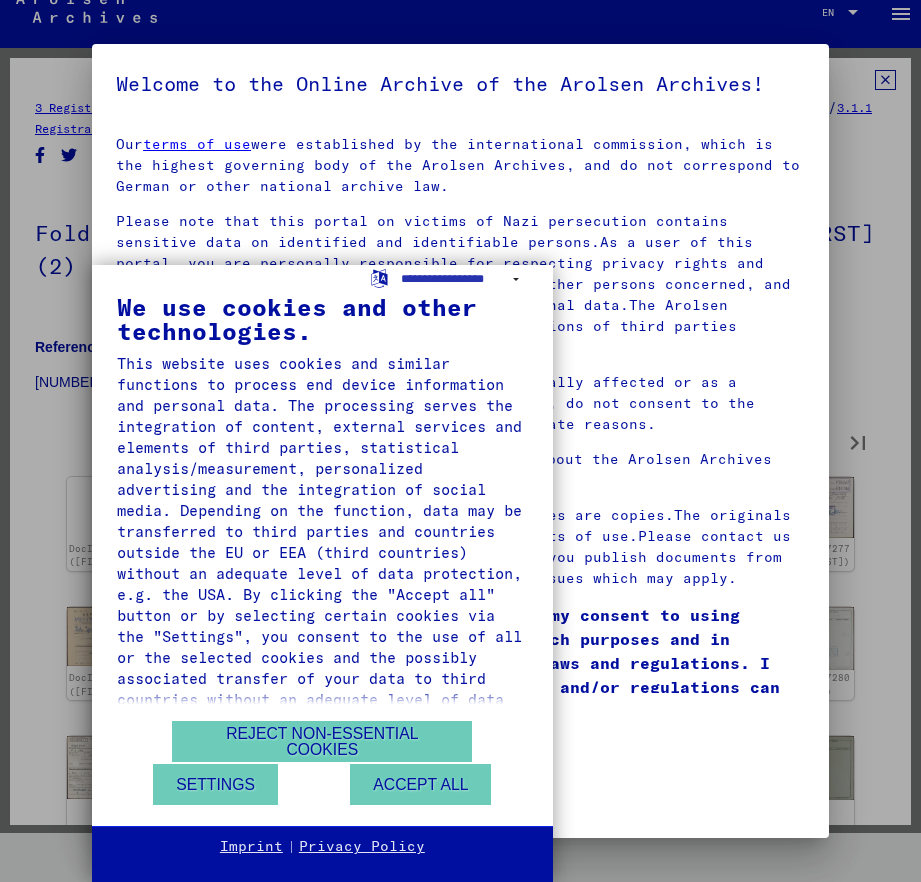 type on "**" 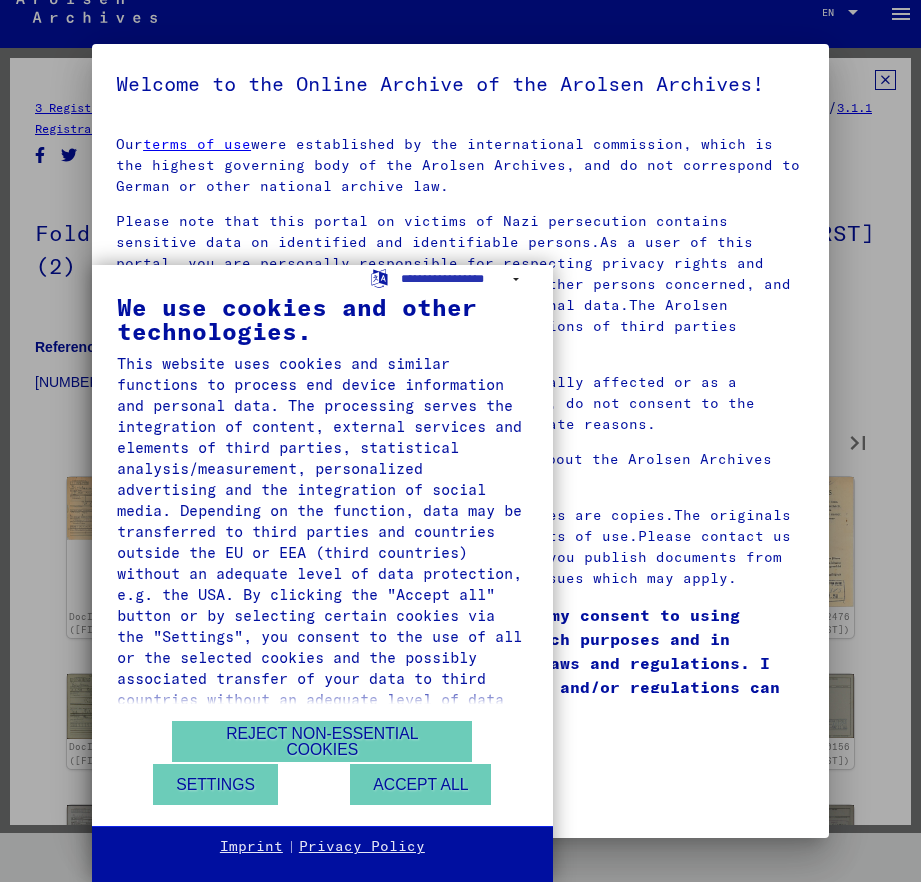 type on "**" 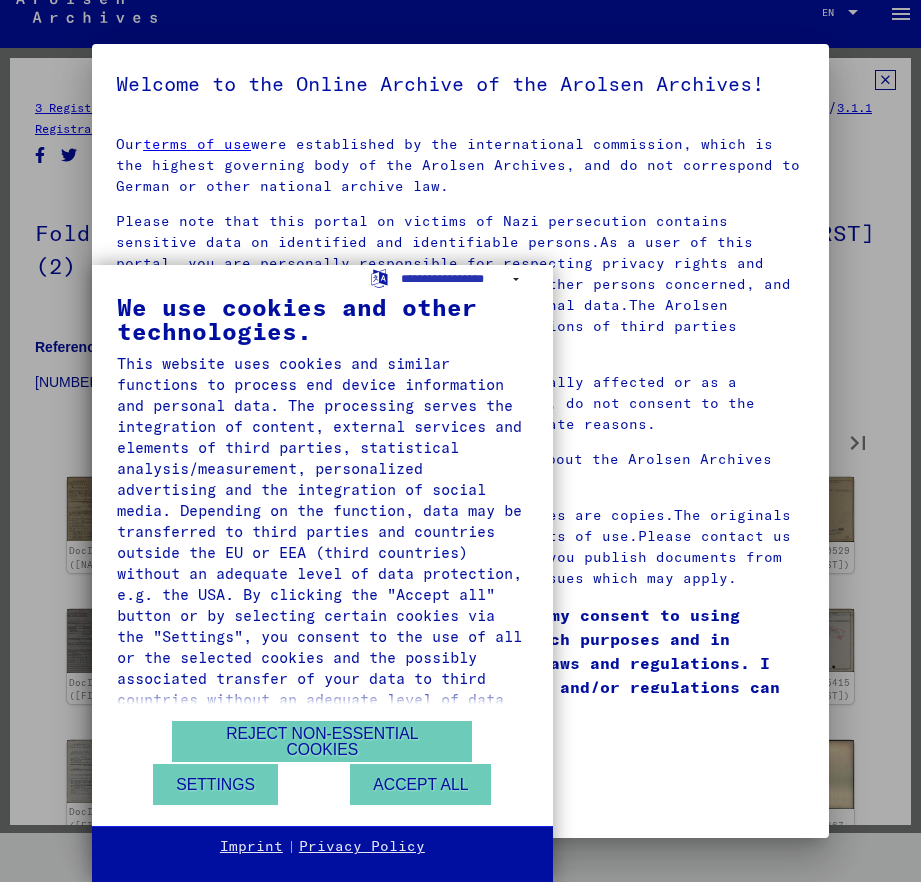 type on "**" 